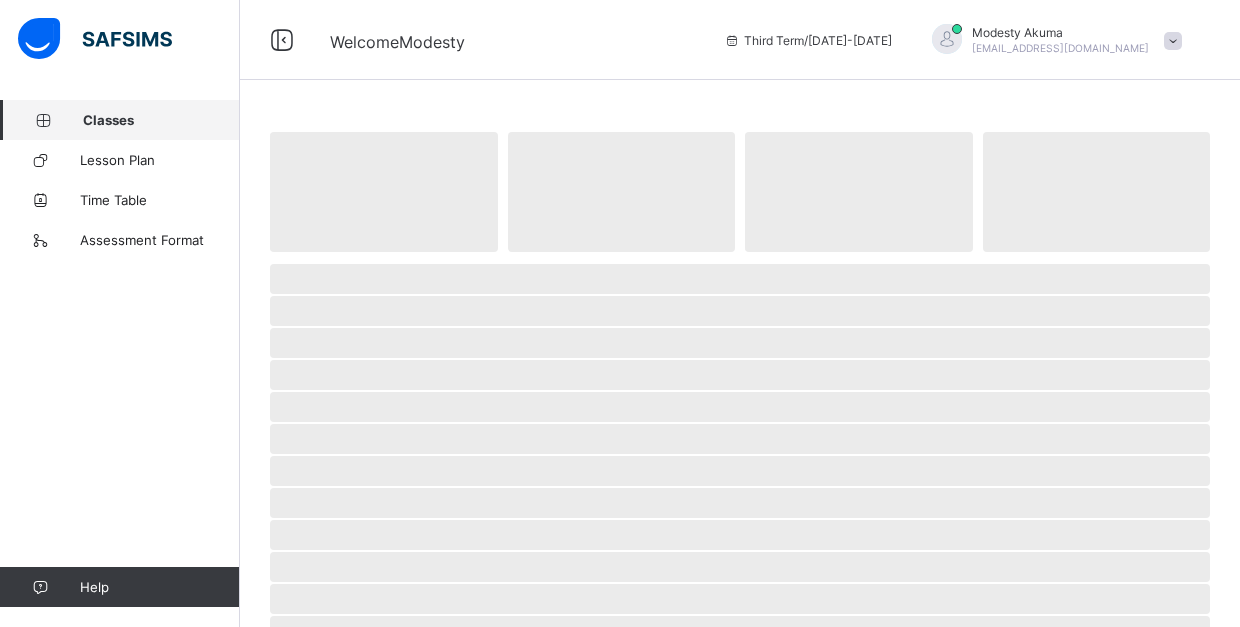 scroll, scrollTop: 0, scrollLeft: 0, axis: both 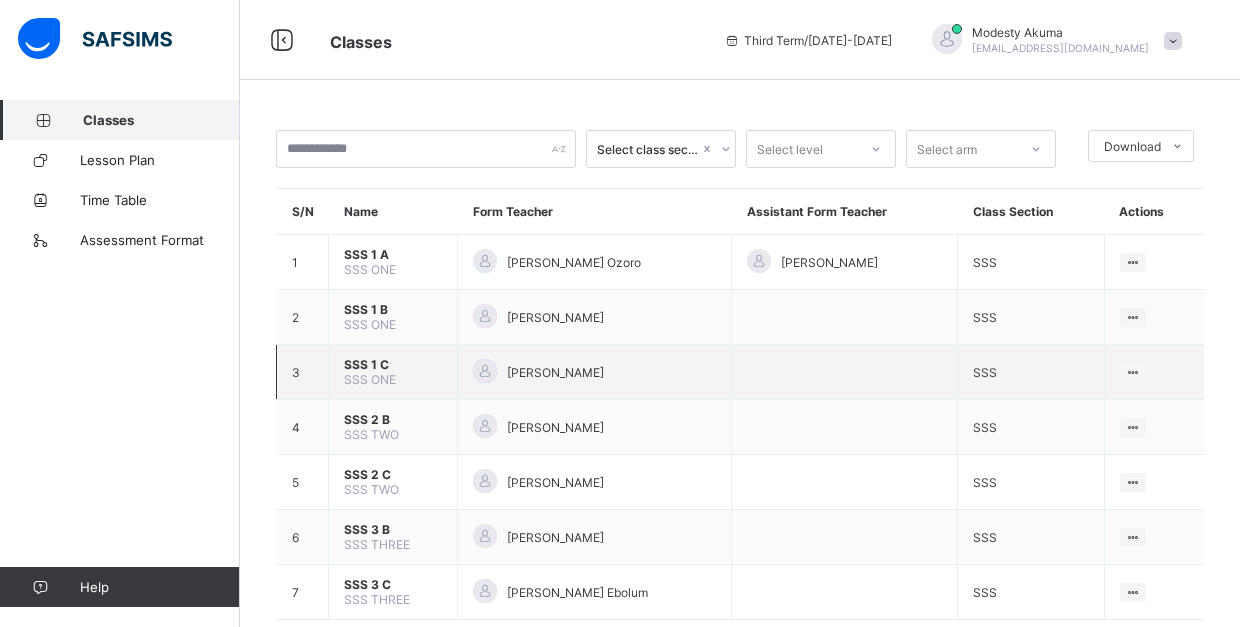 click on "SSS 1   C   SSS ONE" at bounding box center [393, 372] 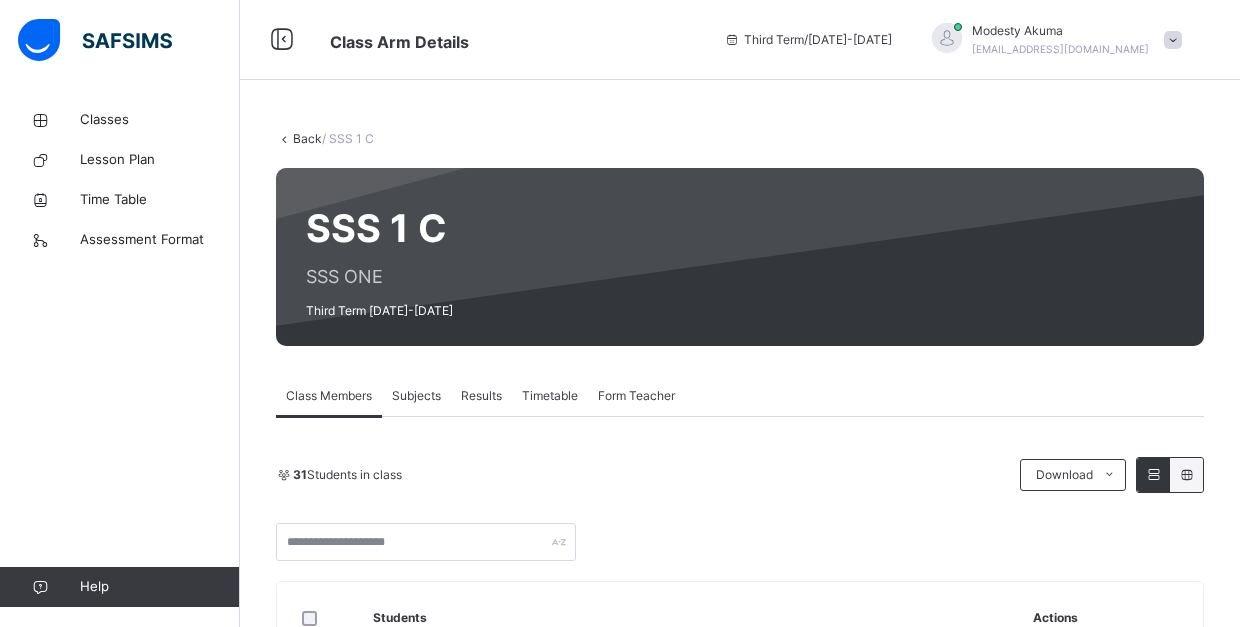 scroll, scrollTop: 104, scrollLeft: 0, axis: vertical 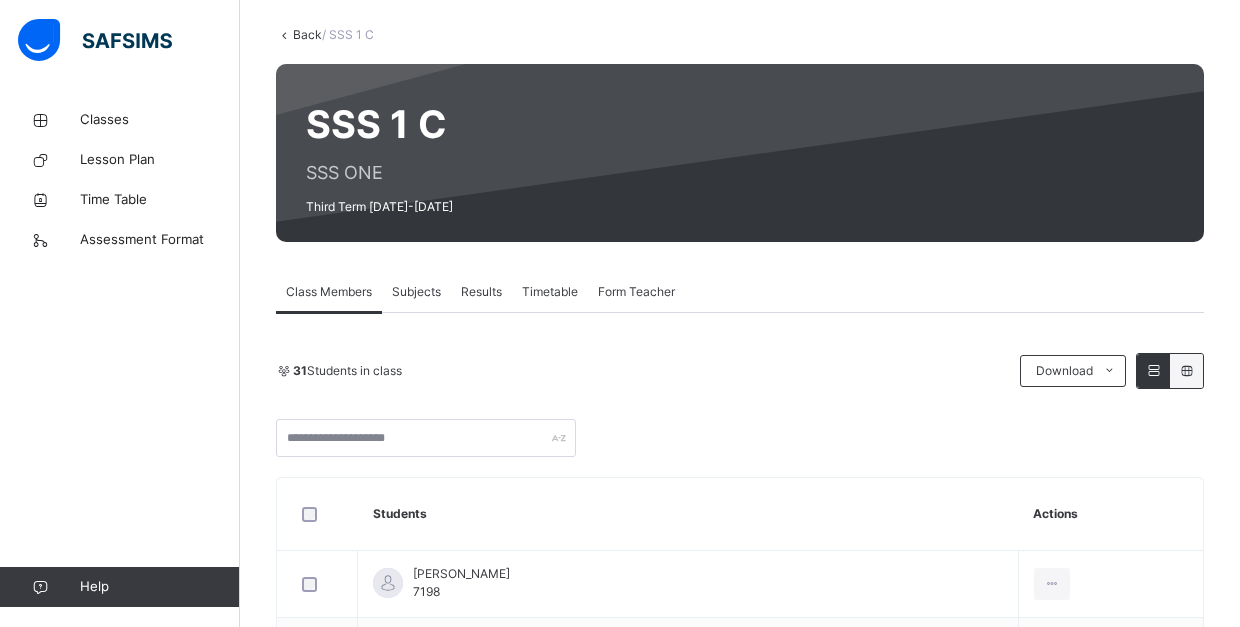 click on "Subjects" at bounding box center [416, 292] 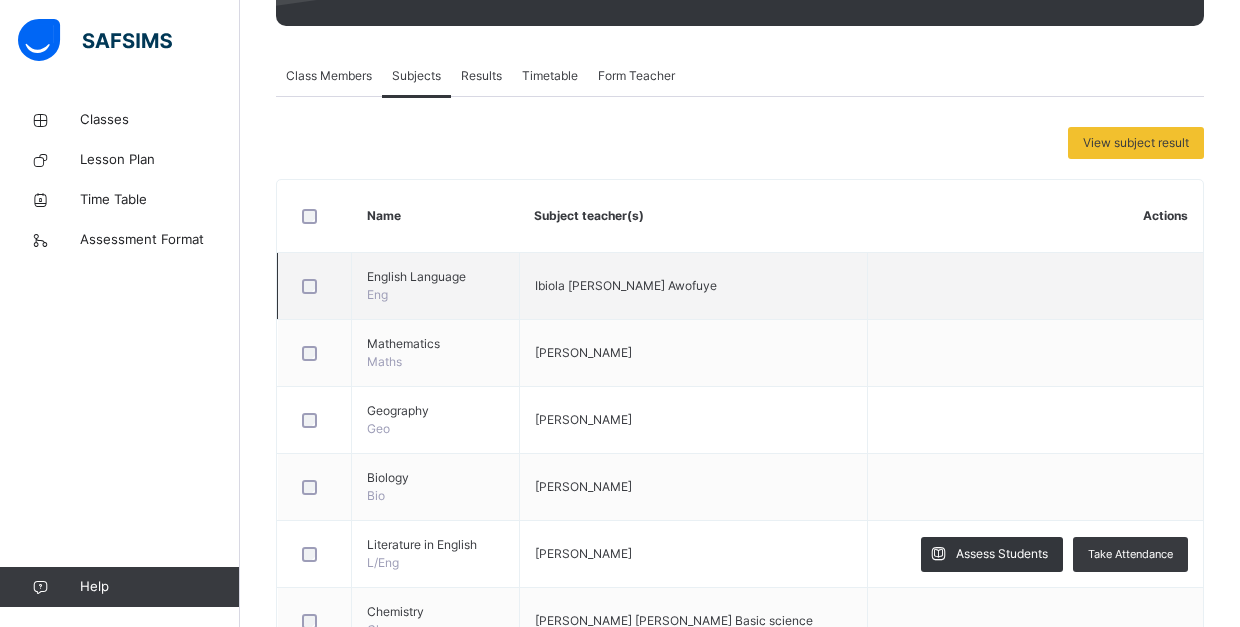 scroll, scrollTop: 590, scrollLeft: 0, axis: vertical 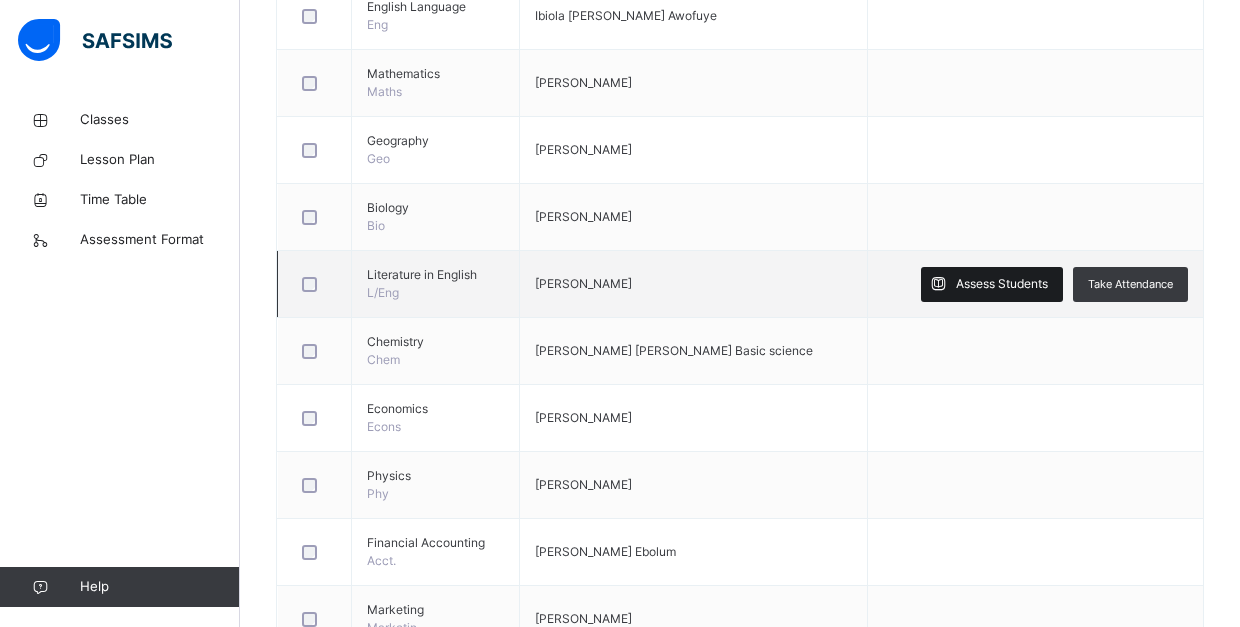 click on "Assess Students" at bounding box center [1002, 284] 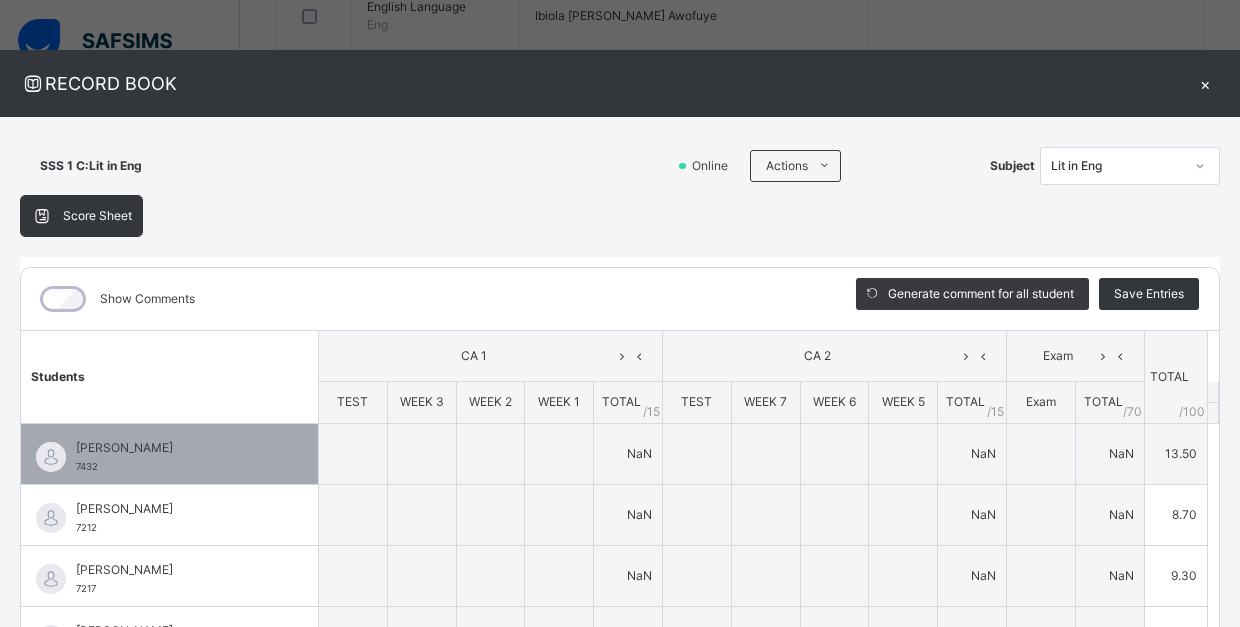 type on "**" 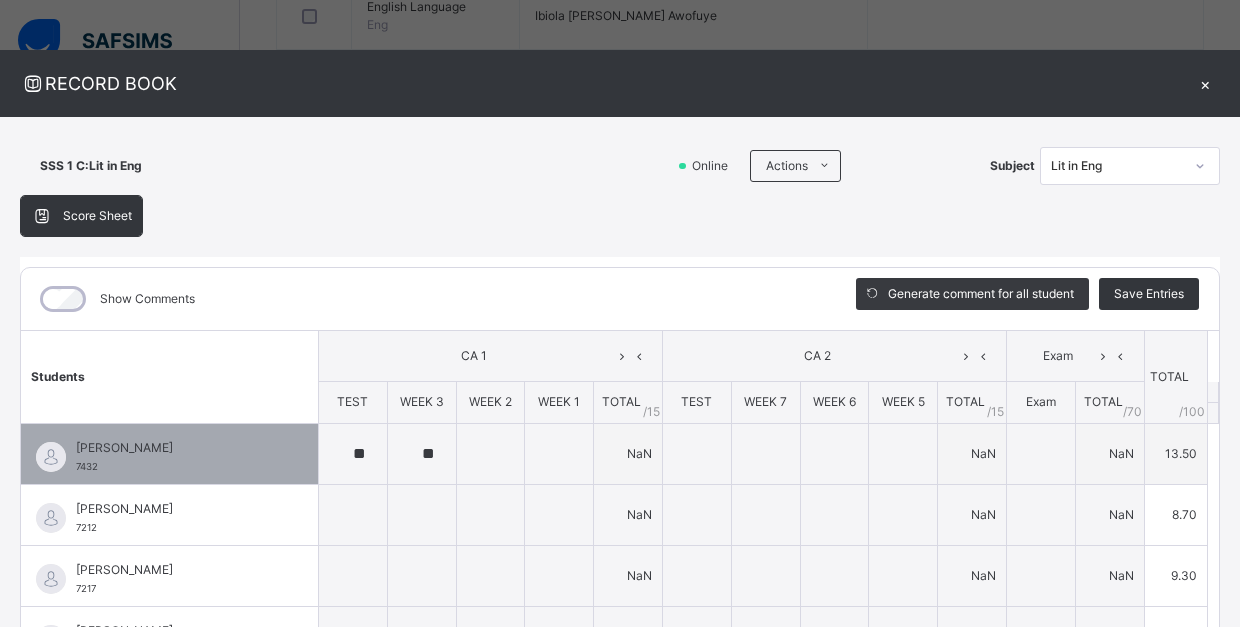 type on "**" 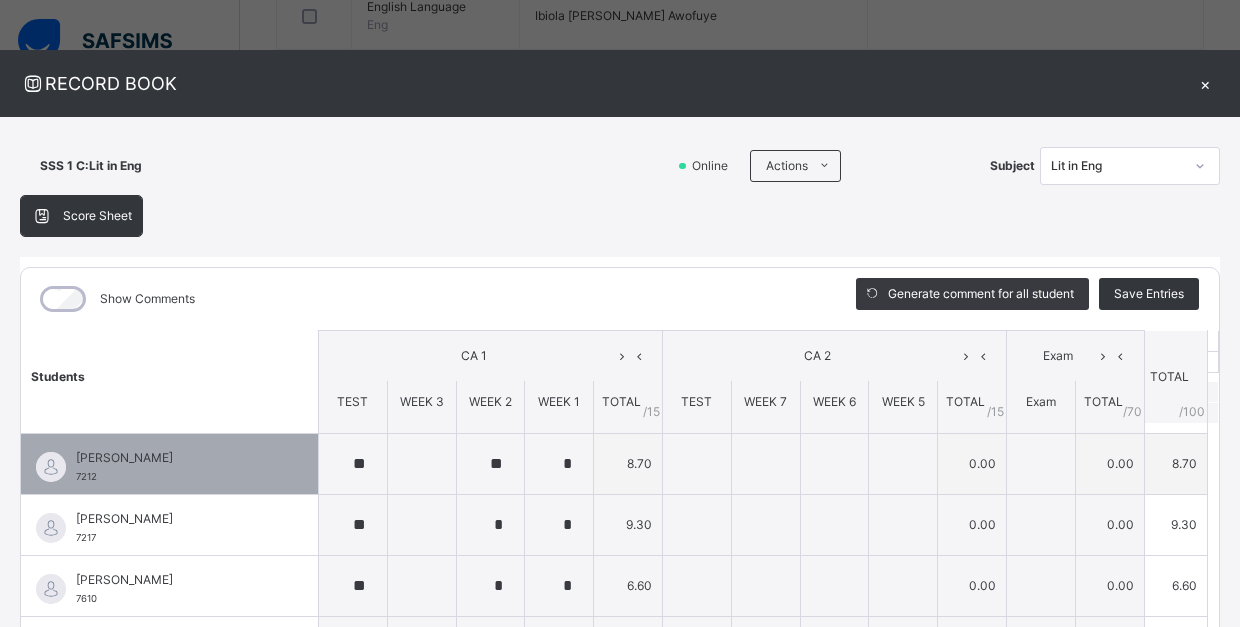 scroll, scrollTop: 0, scrollLeft: 0, axis: both 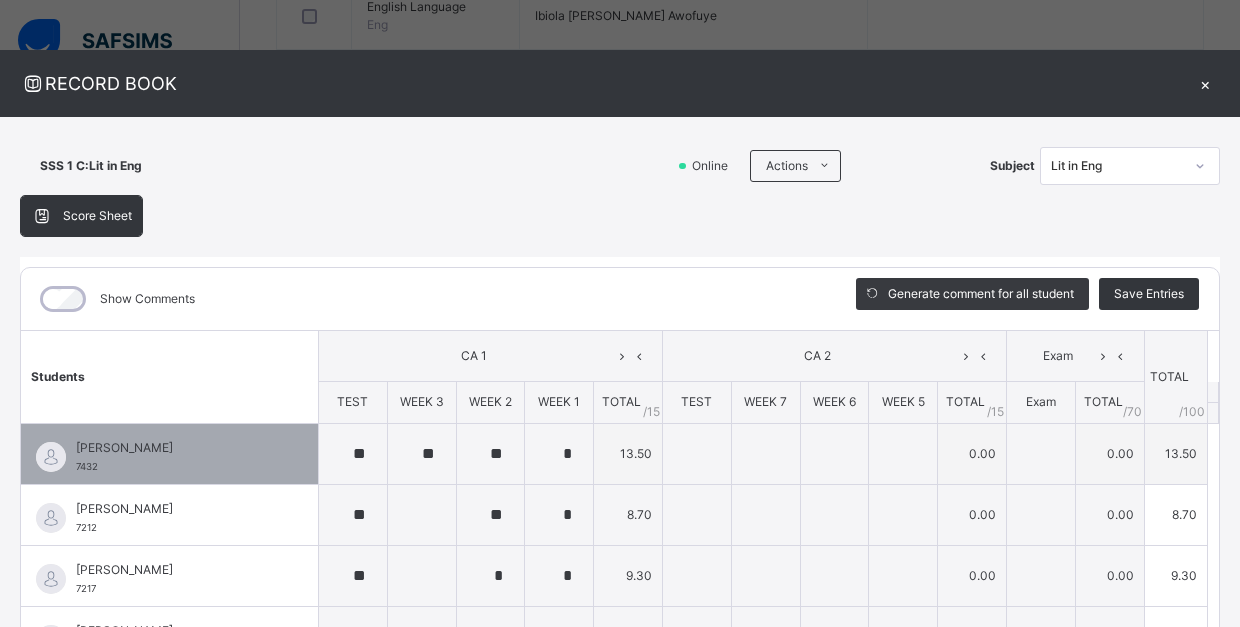 click on "13.50" at bounding box center [628, 453] 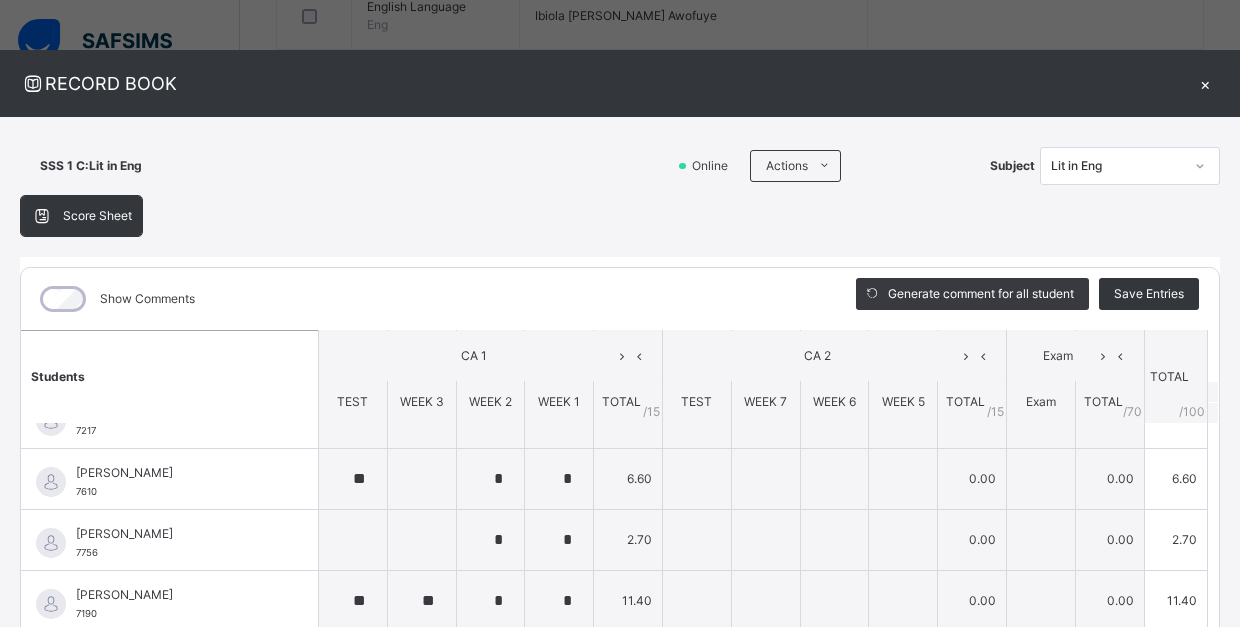 scroll, scrollTop: 204, scrollLeft: 0, axis: vertical 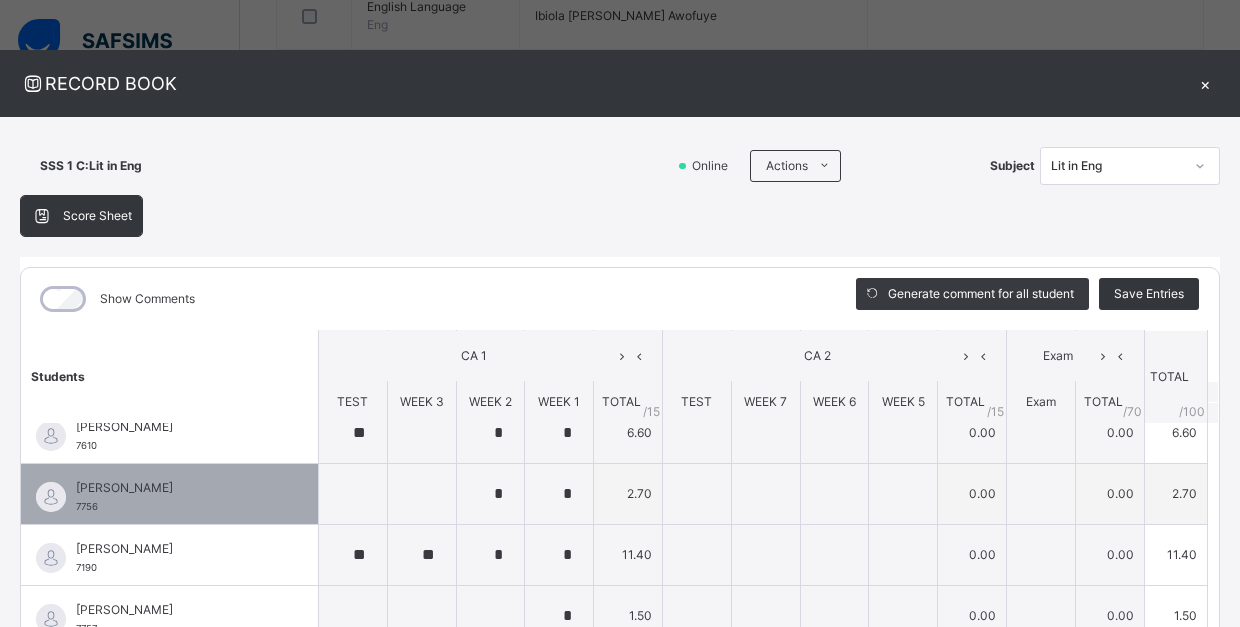 click on "0.00" at bounding box center (1109, 493) 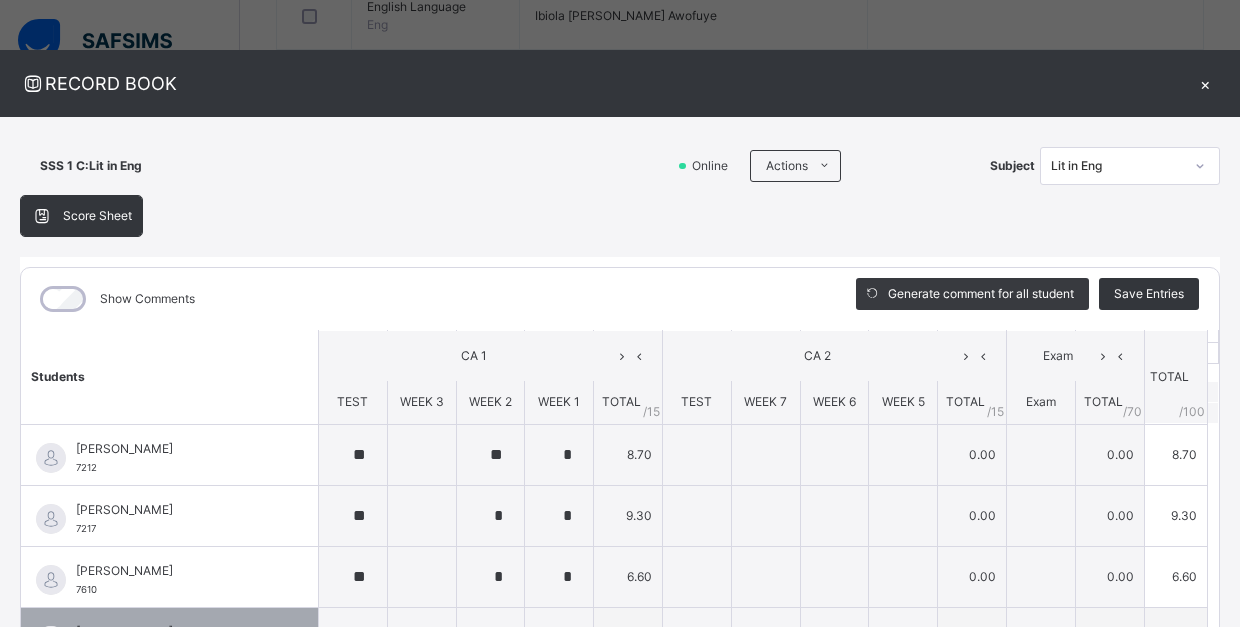 scroll, scrollTop: 0, scrollLeft: 0, axis: both 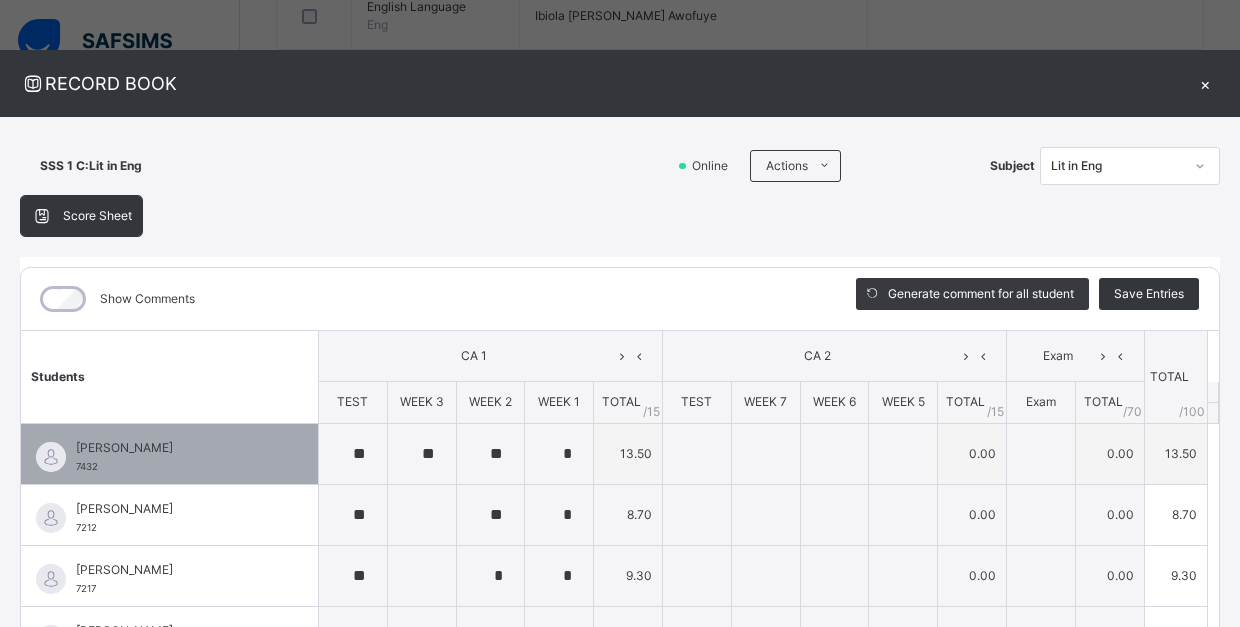 click on "0.00" at bounding box center (972, 453) 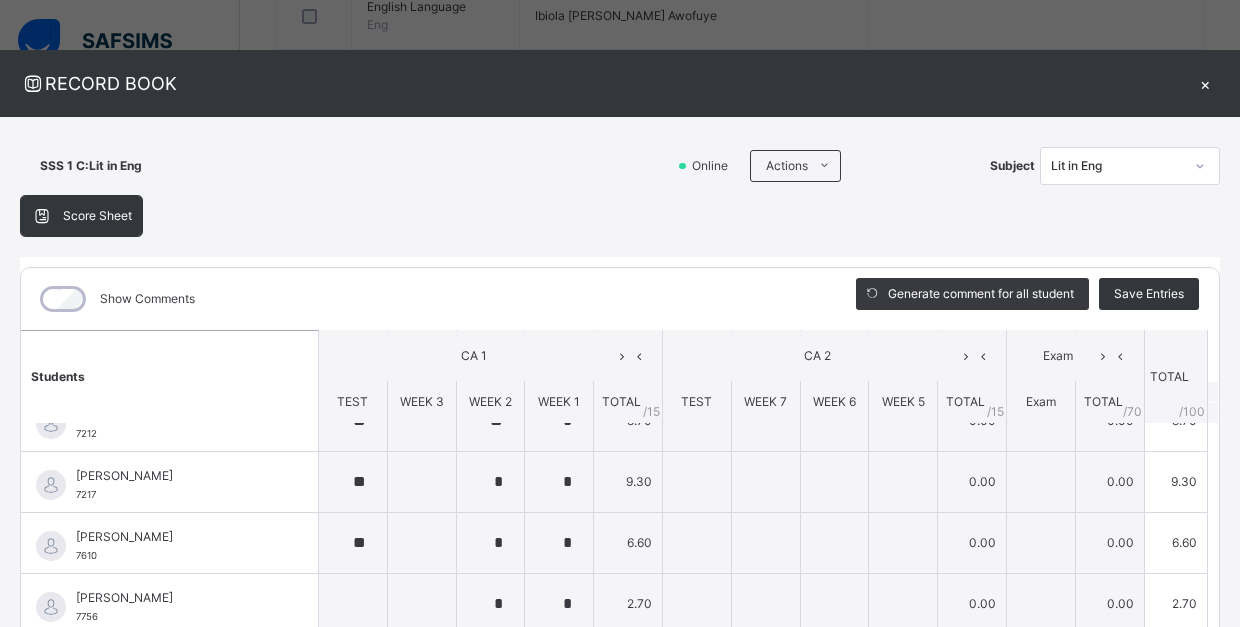 scroll, scrollTop: 204, scrollLeft: 0, axis: vertical 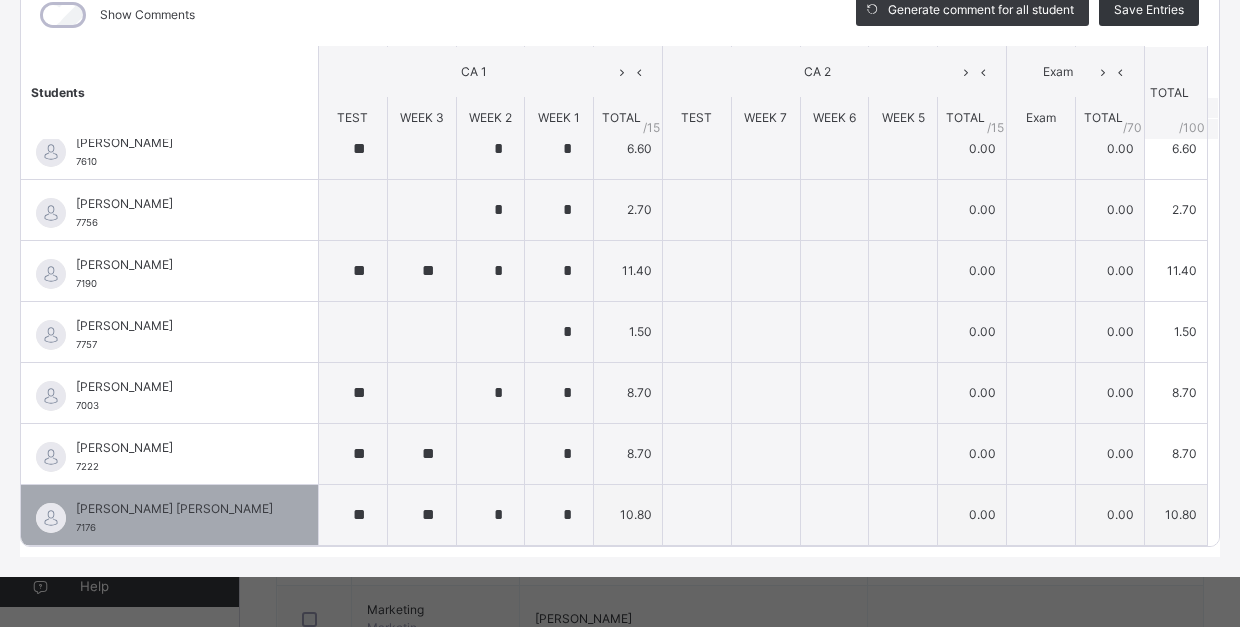 click on "[PERSON_NAME] [PERSON_NAME]" at bounding box center [174, 509] 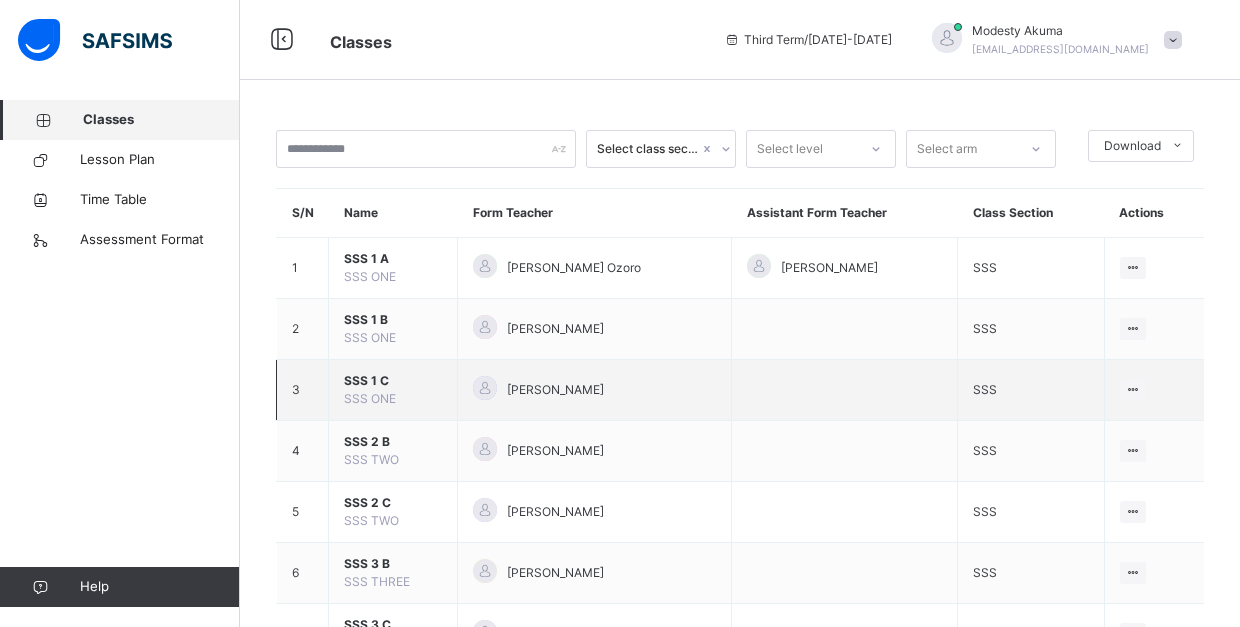scroll, scrollTop: 106, scrollLeft: 0, axis: vertical 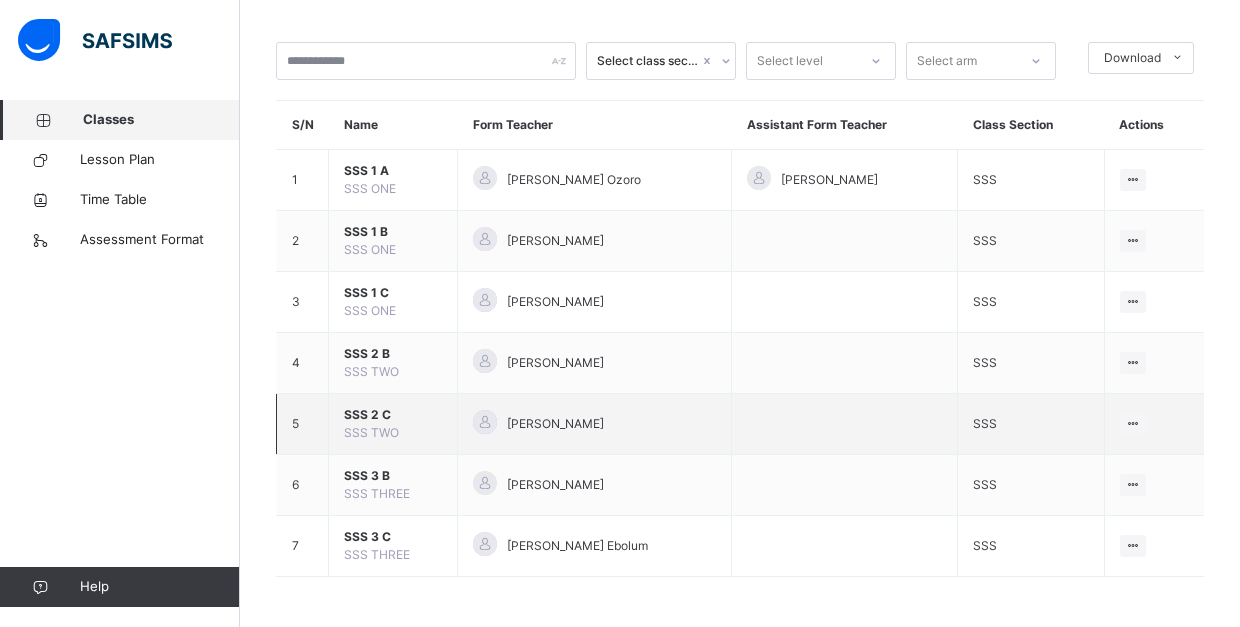 click on "SSS 2   C" at bounding box center [393, 415] 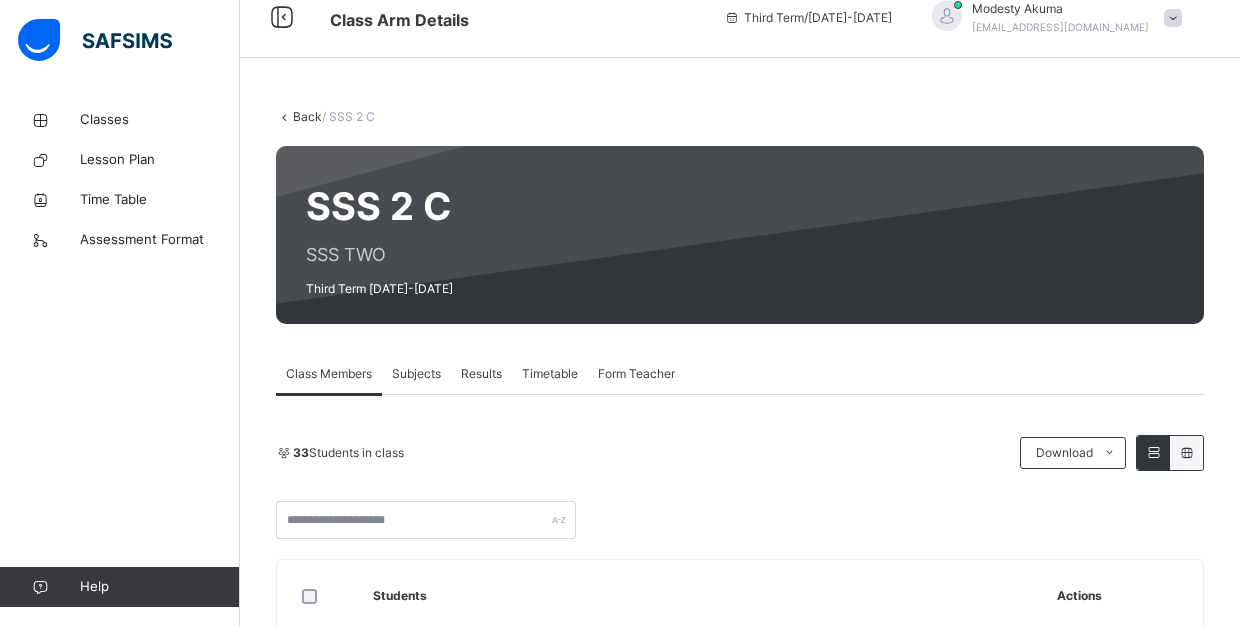 scroll, scrollTop: 8, scrollLeft: 0, axis: vertical 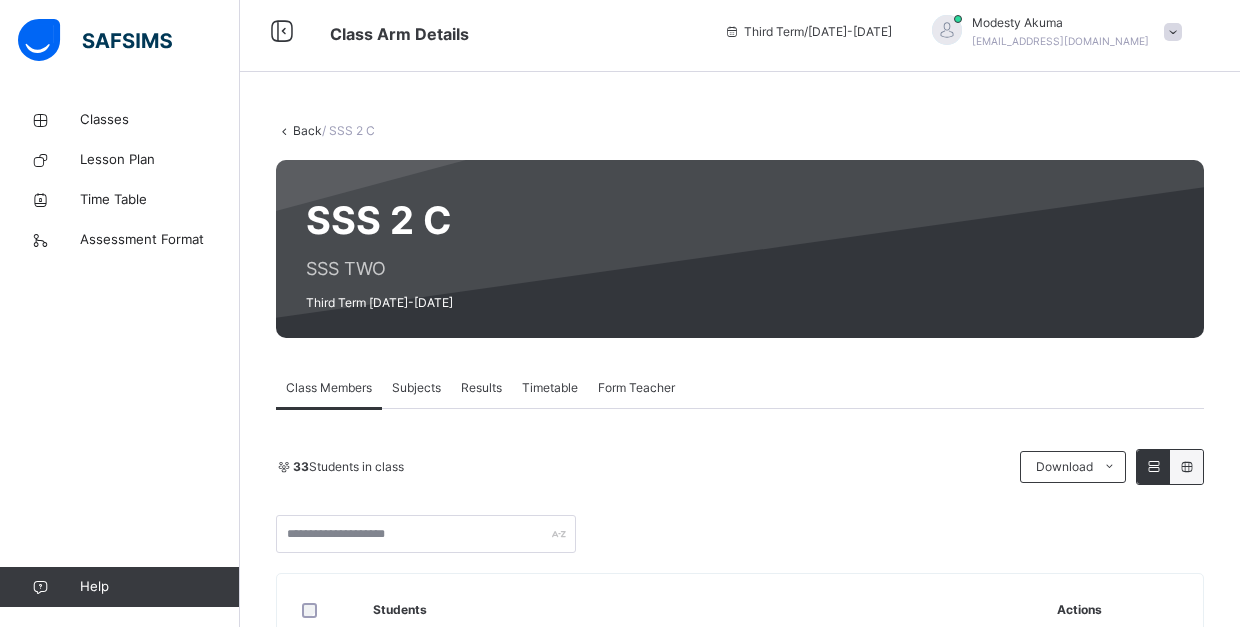 click on "Subjects" at bounding box center (416, 388) 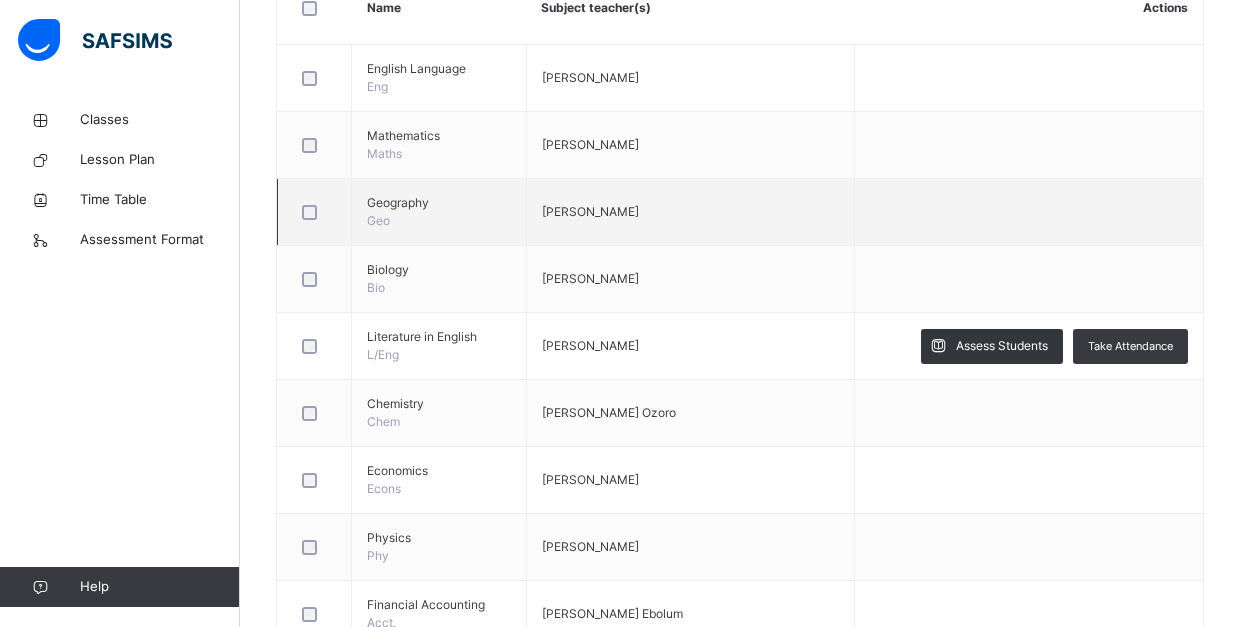 scroll, scrollTop: 534, scrollLeft: 0, axis: vertical 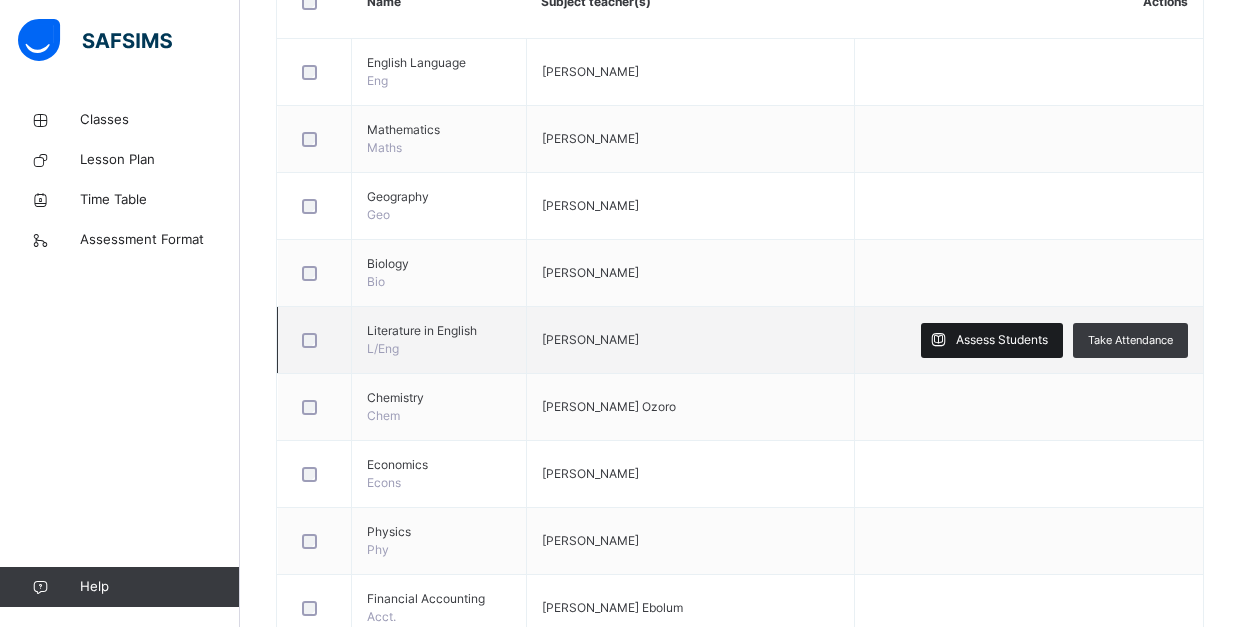 click on "Assess Students" at bounding box center (1002, 340) 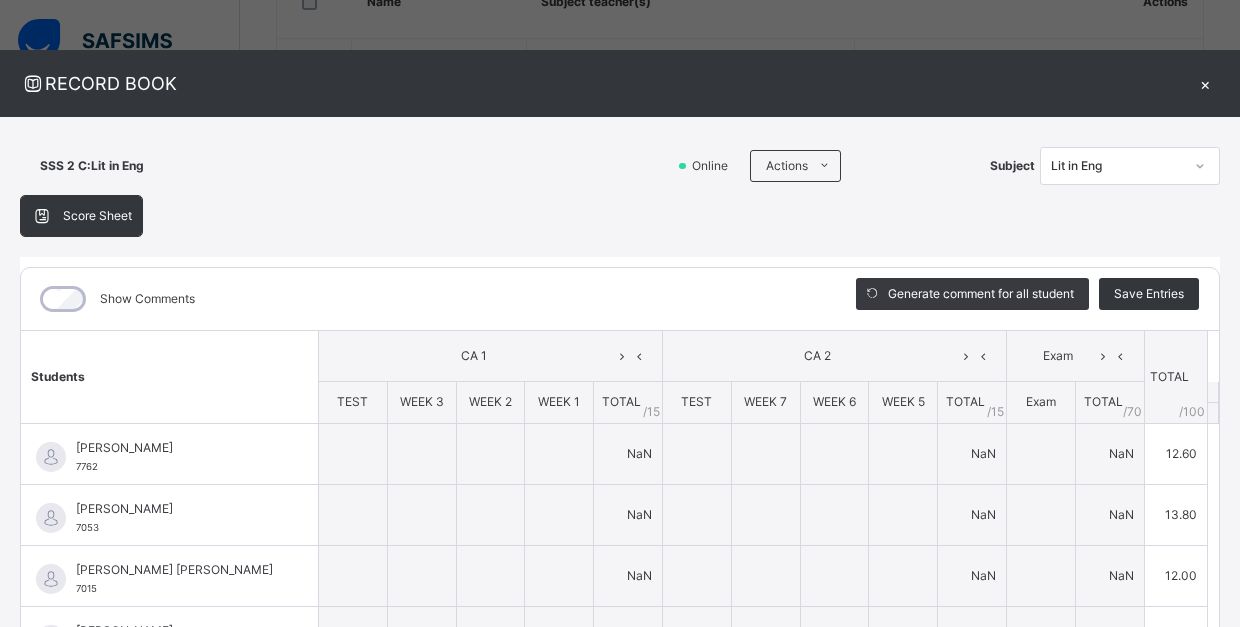 type on "**" 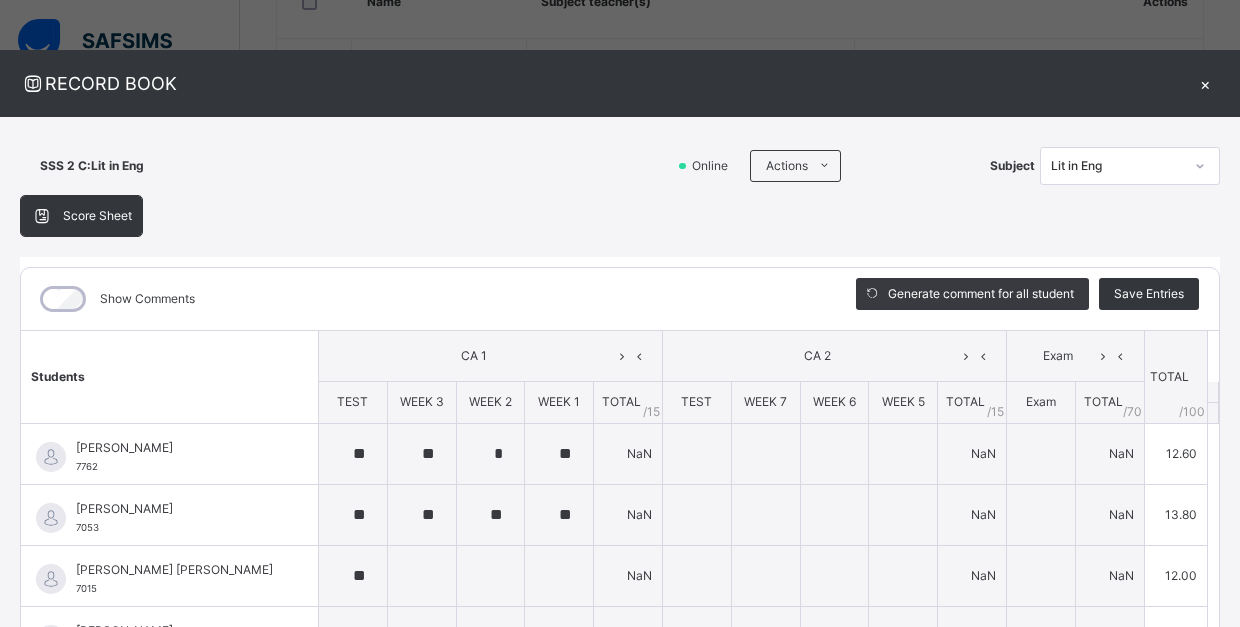 type on "**" 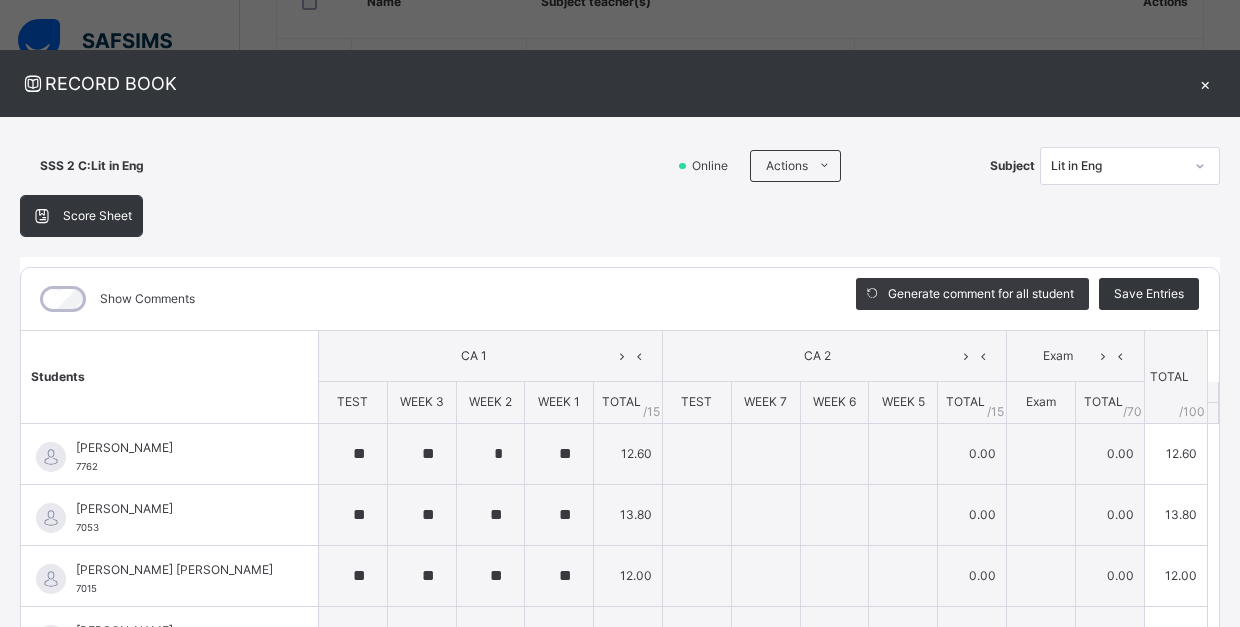 scroll, scrollTop: 284, scrollLeft: 0, axis: vertical 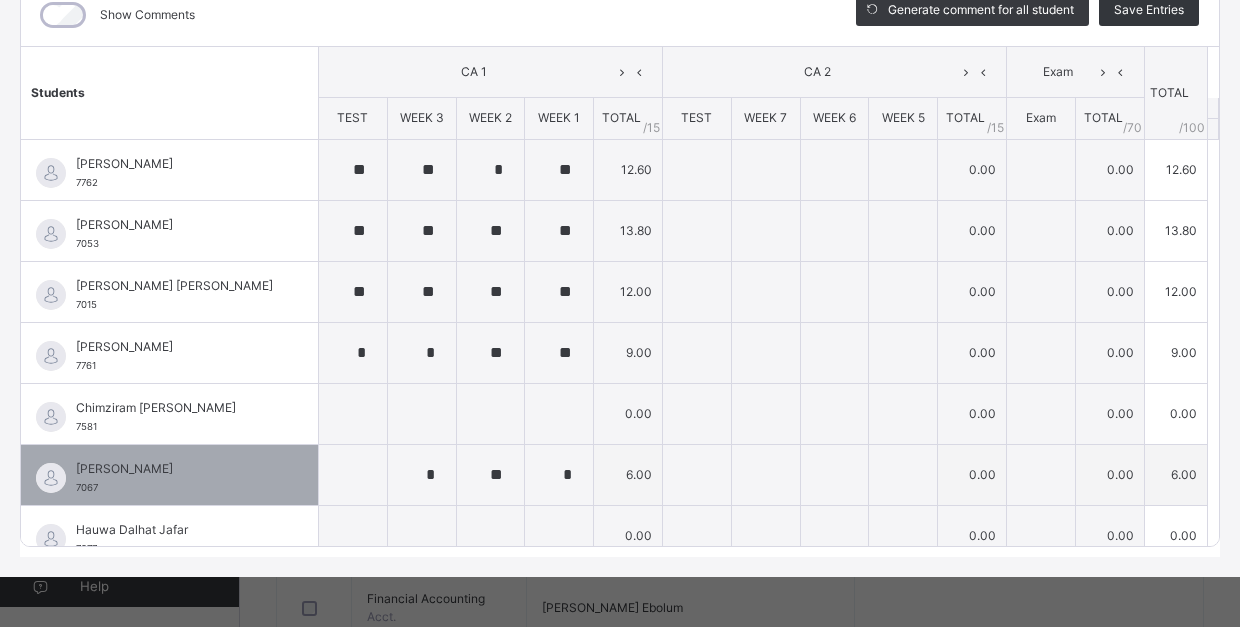 click at bounding box center (903, 474) 